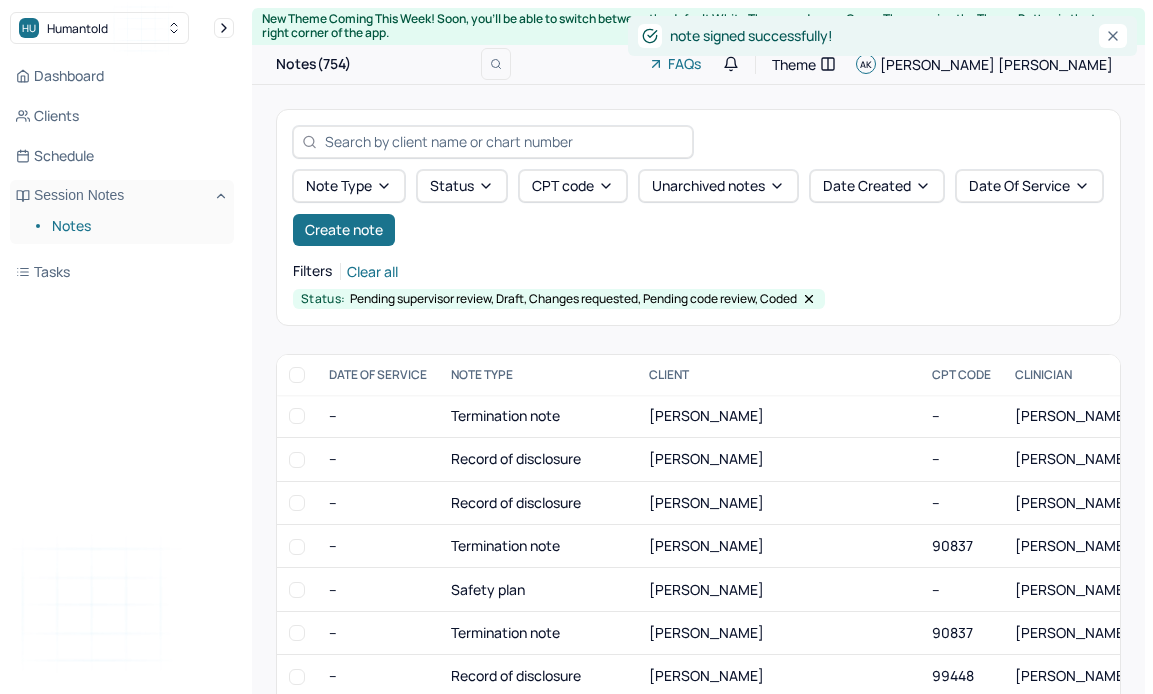 scroll, scrollTop: 246, scrollLeft: 0, axis: vertical 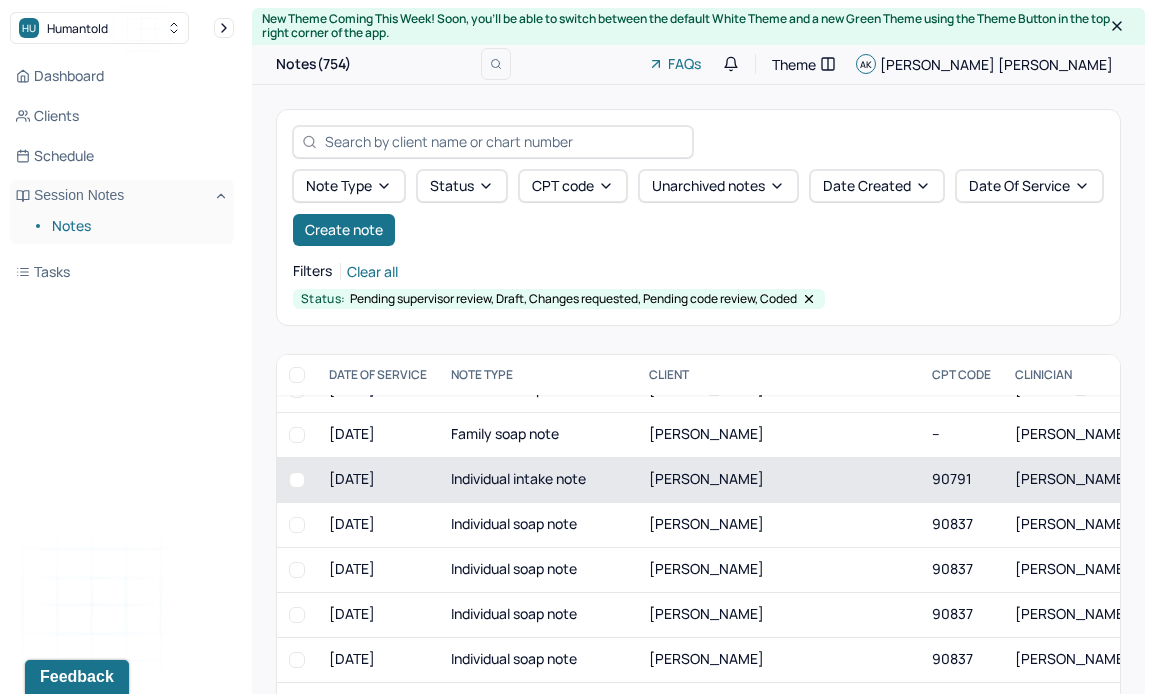 click on "[DATE]" at bounding box center (378, 479) 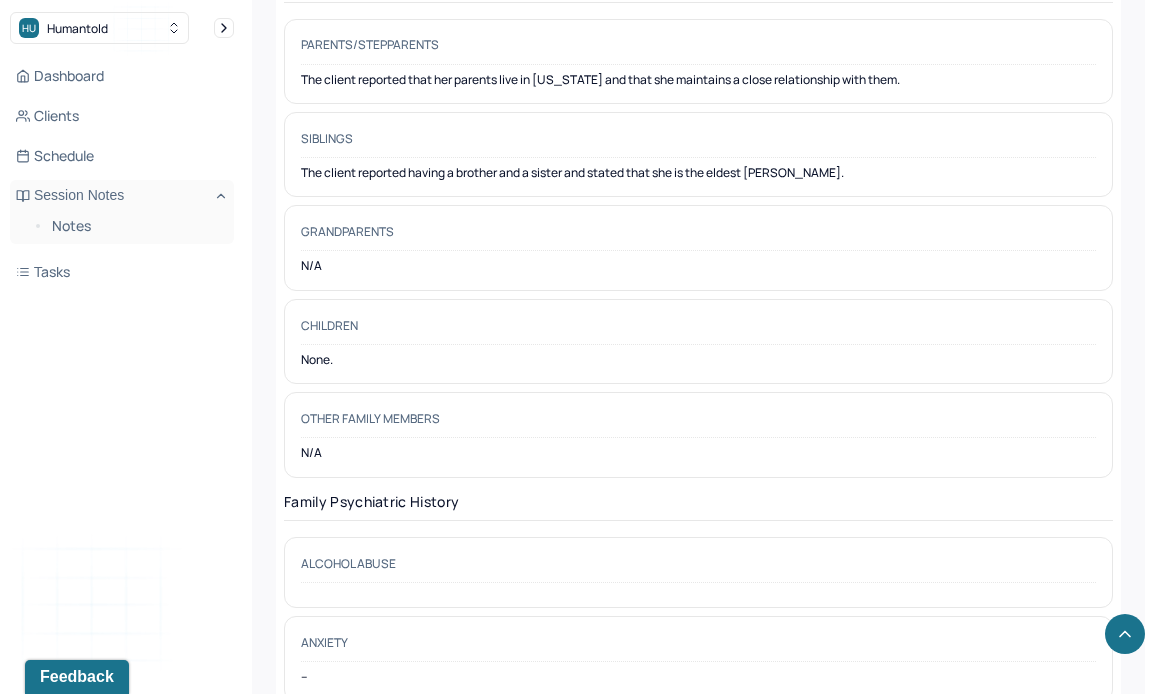 scroll, scrollTop: 4900, scrollLeft: 0, axis: vertical 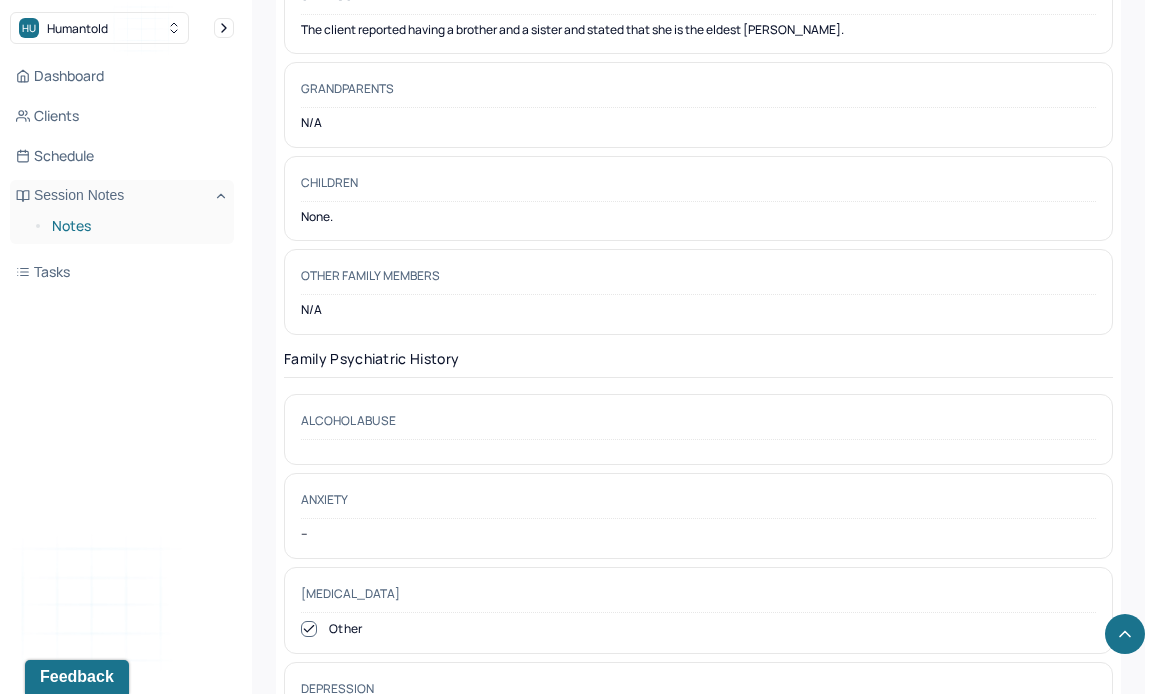 click on "Notes" at bounding box center [135, 226] 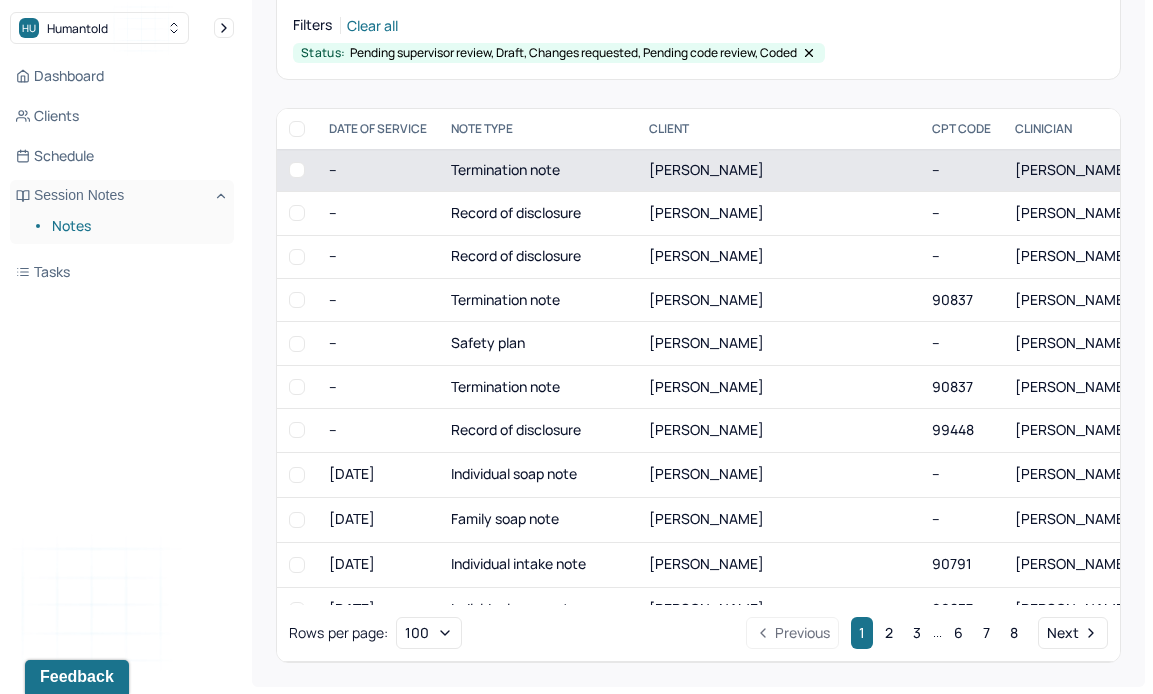 scroll, scrollTop: 0, scrollLeft: 0, axis: both 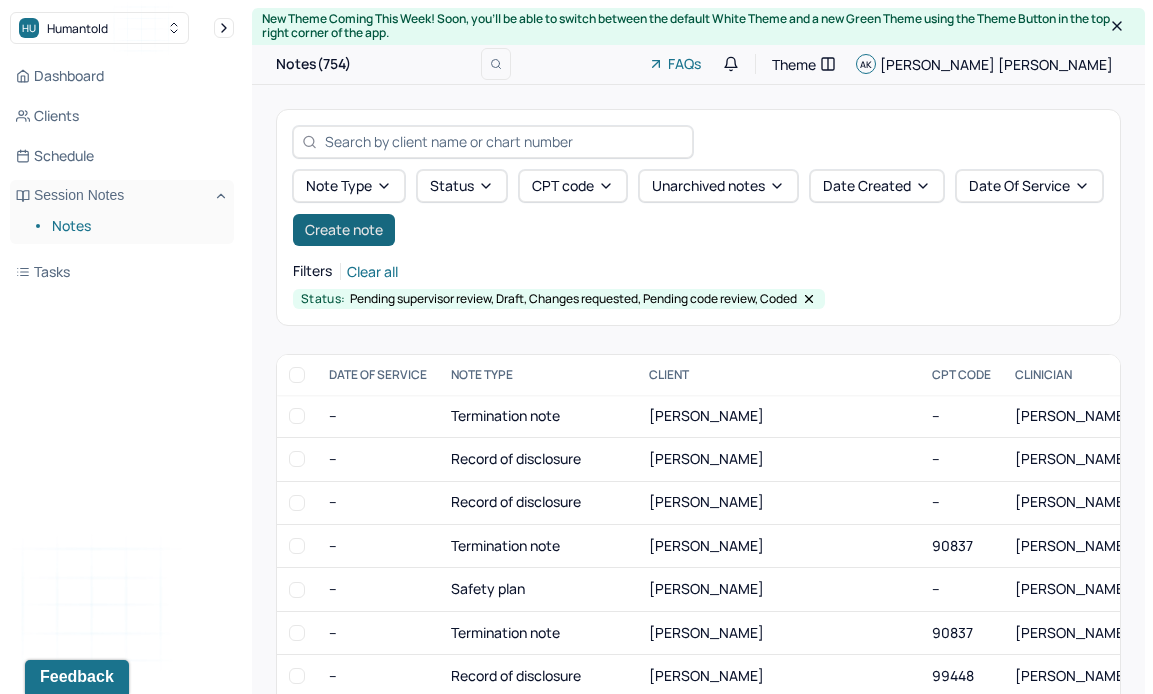 click on "Create note" at bounding box center [344, 230] 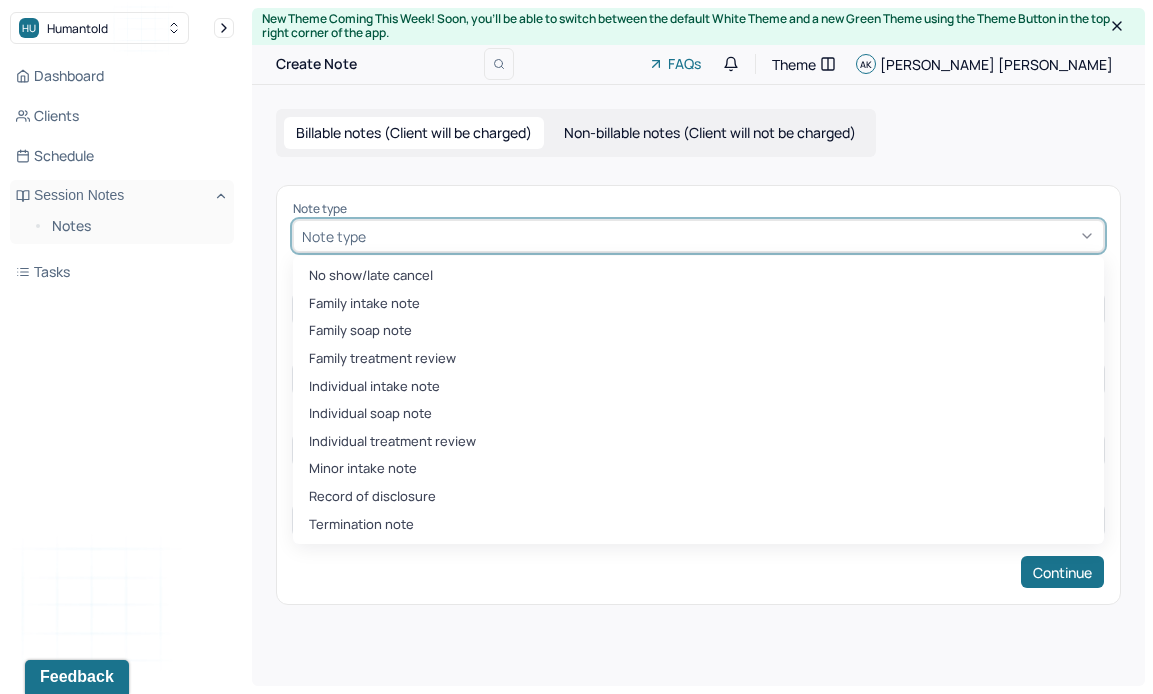 click at bounding box center (732, 236) 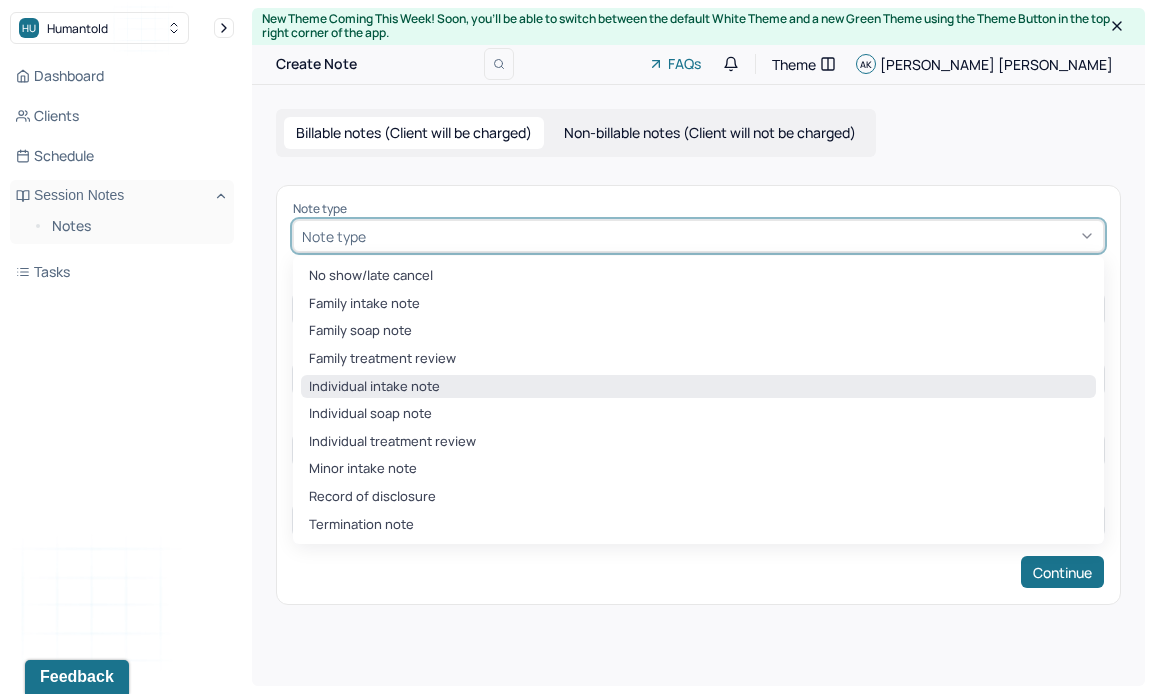 click on "Individual intake note" at bounding box center (698, 387) 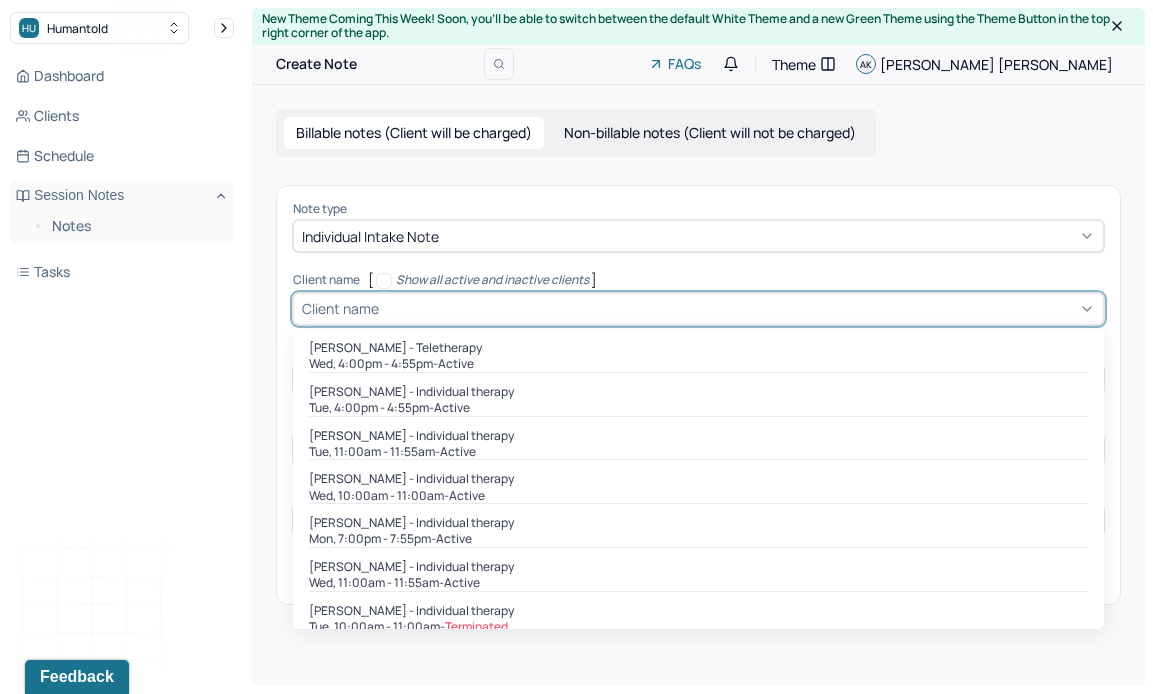 click at bounding box center [739, 308] 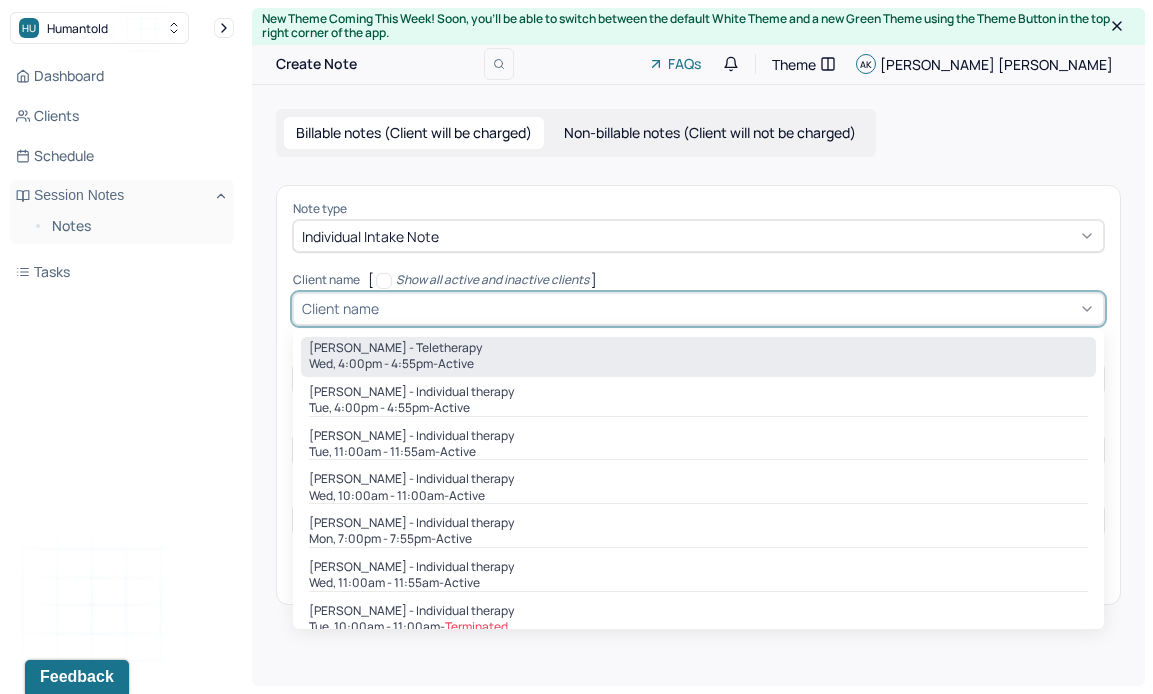 click on "Wed, 4:00pm - 4:55pm  -  active" at bounding box center [698, 364] 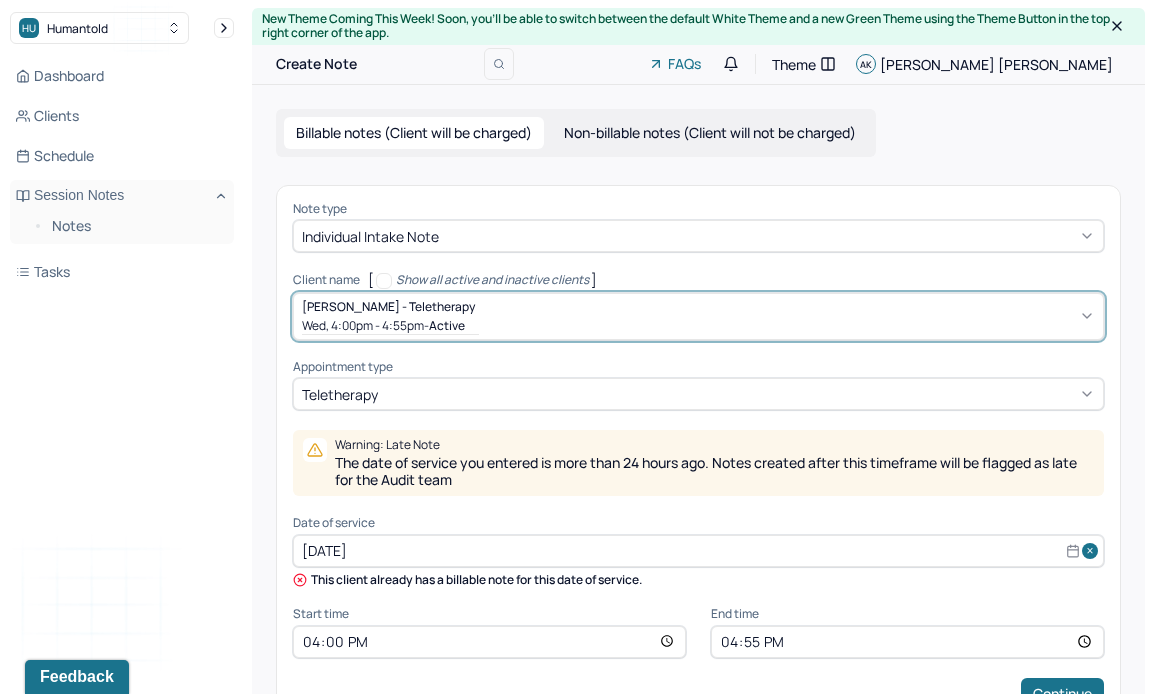 scroll, scrollTop: 61, scrollLeft: 0, axis: vertical 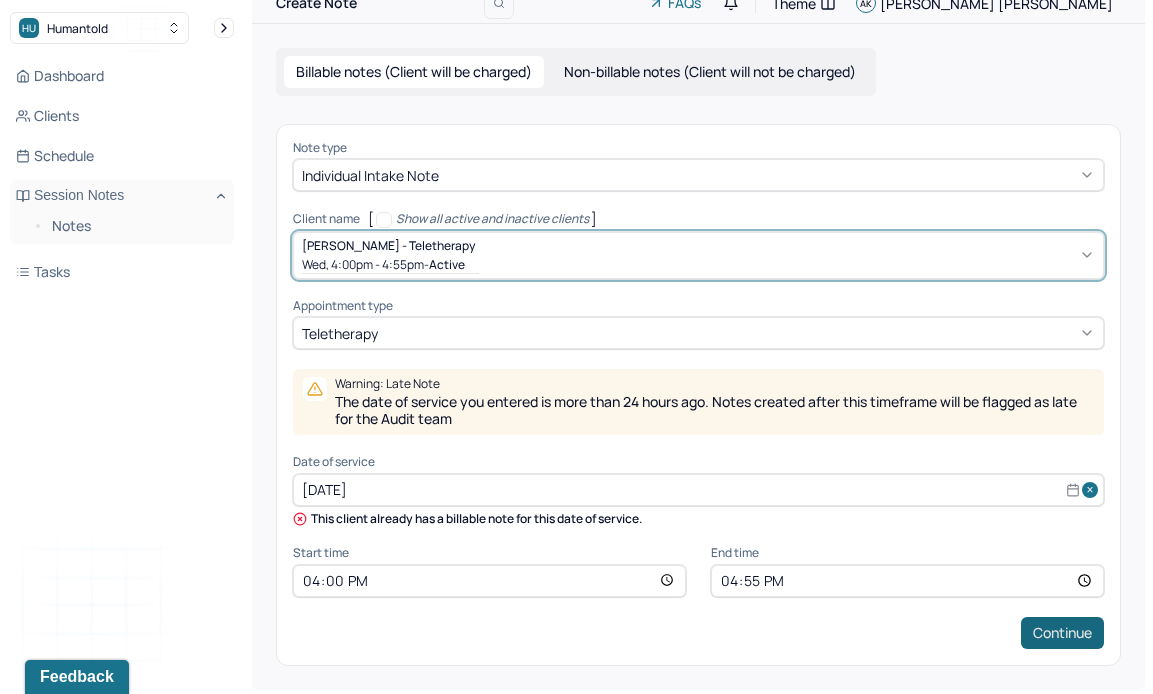 click on "Continue" at bounding box center (1062, 633) 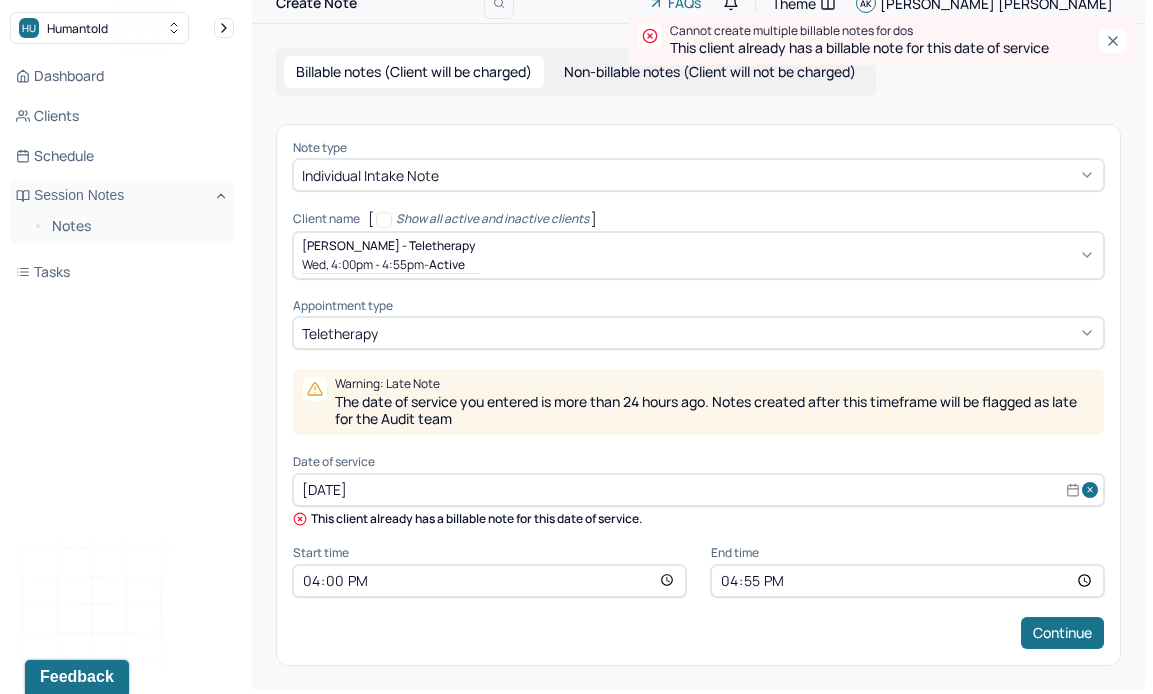 click on "Non-billable notes (Client will not be charged)" at bounding box center (710, 72) 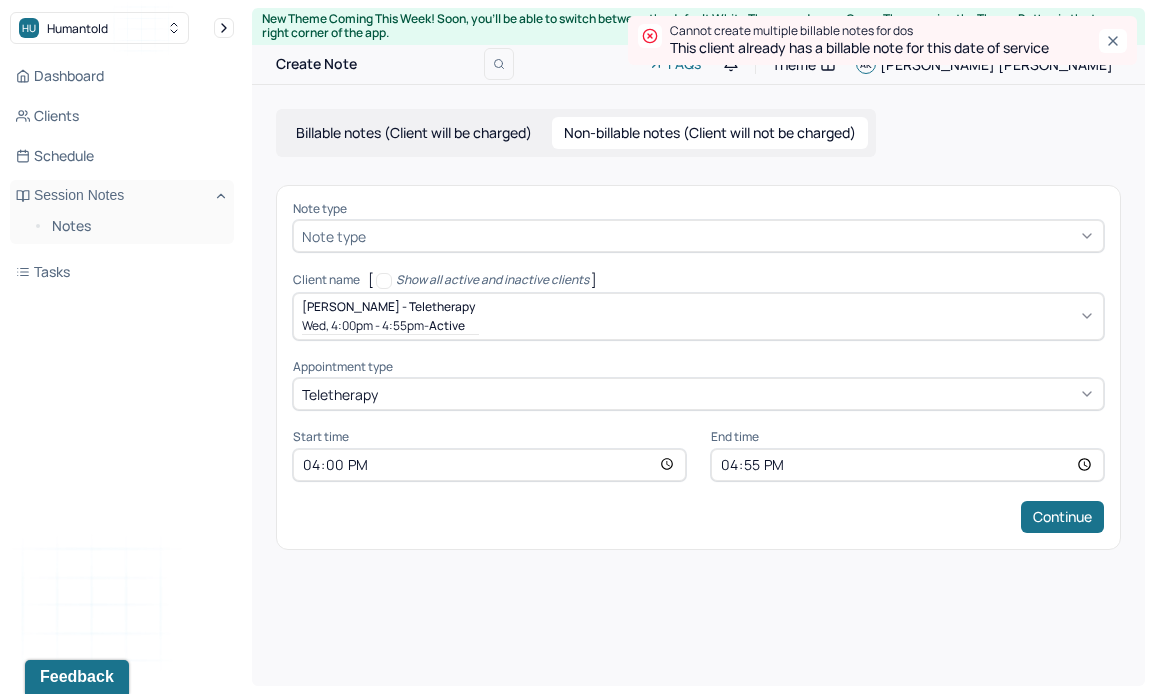 scroll, scrollTop: 0, scrollLeft: 0, axis: both 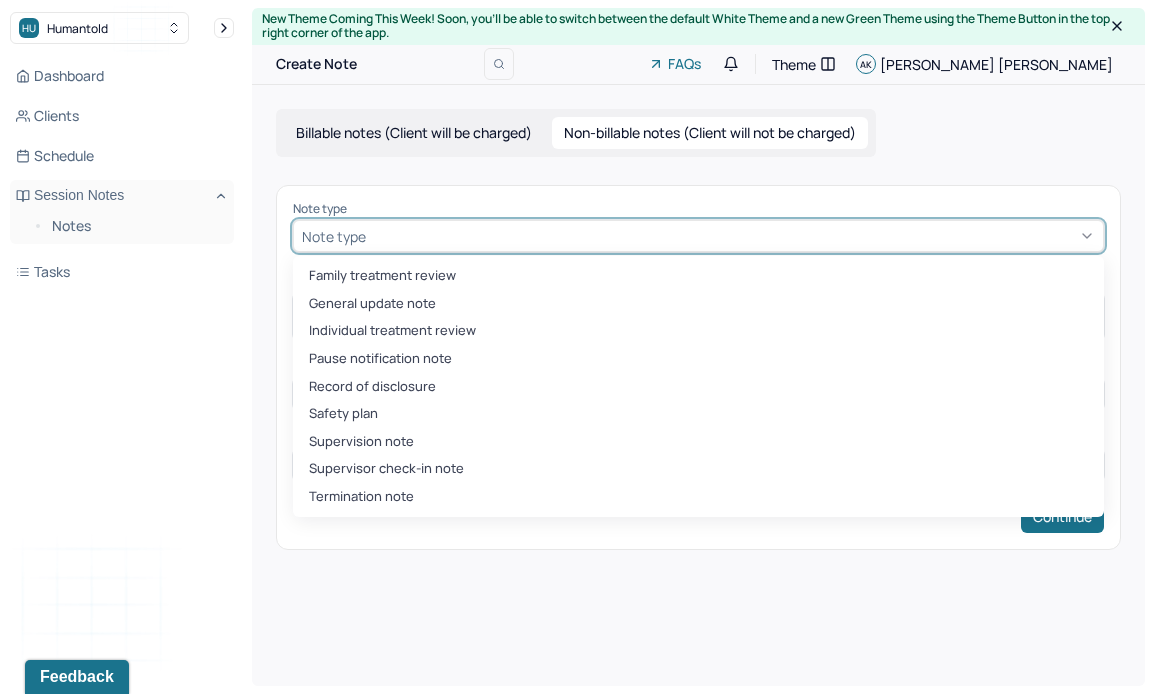 click at bounding box center [732, 236] 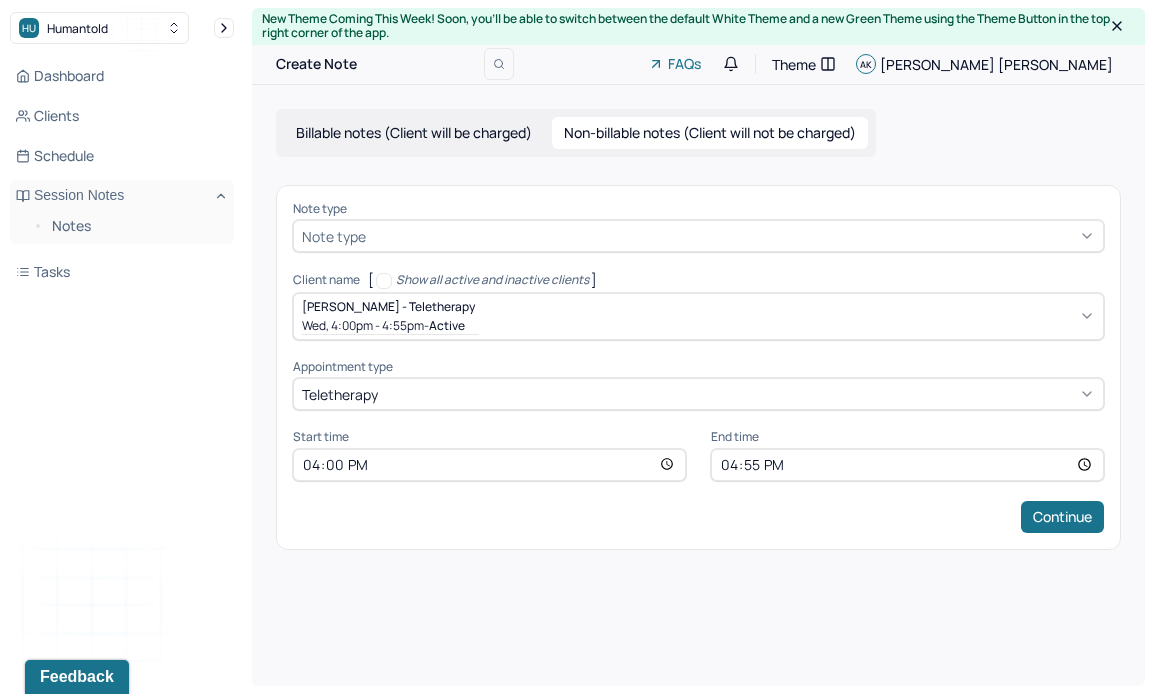 click on "Billable notes (Client will be charged)" at bounding box center [414, 133] 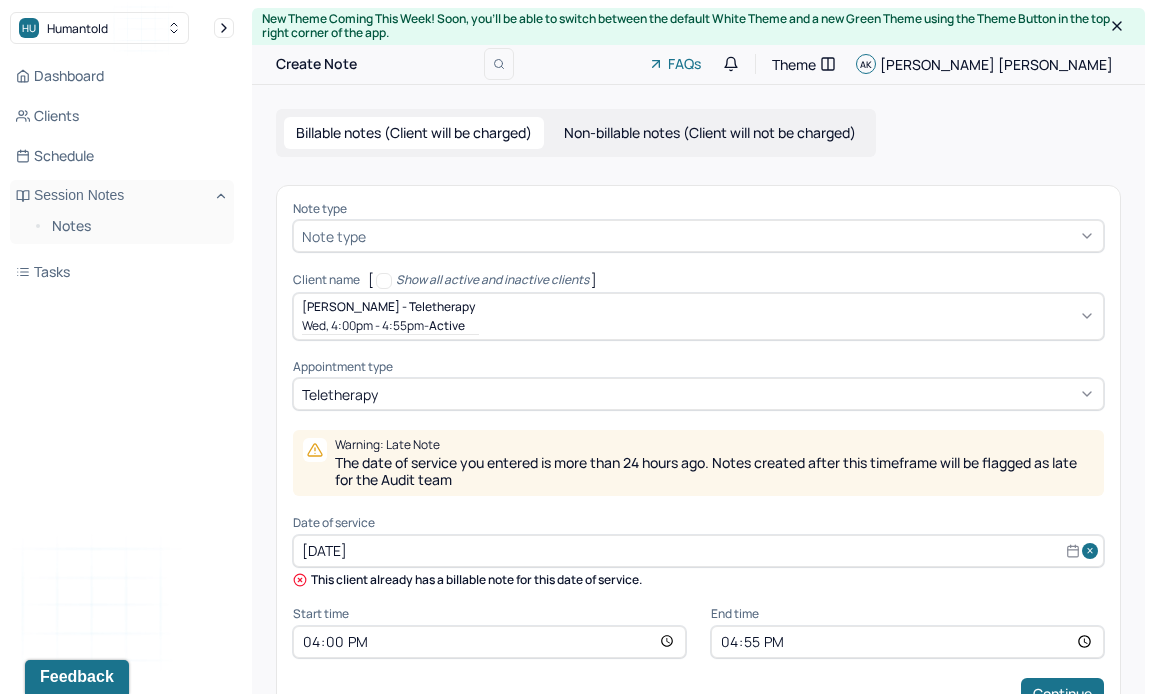 click at bounding box center [732, 236] 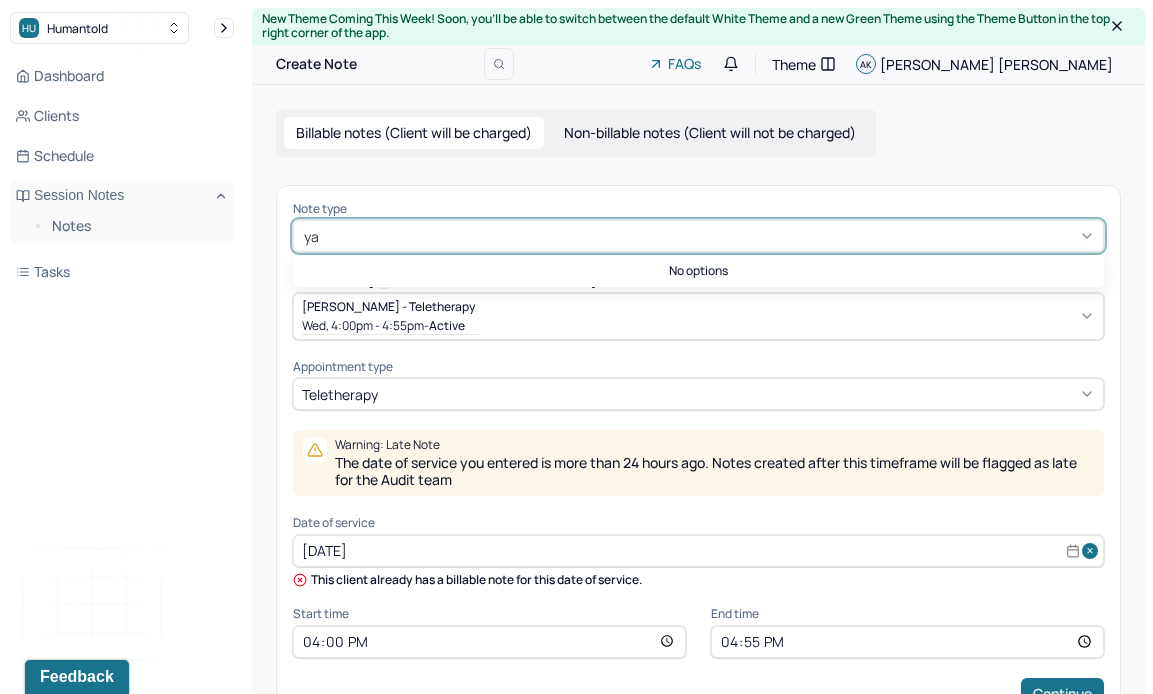 type on "y" 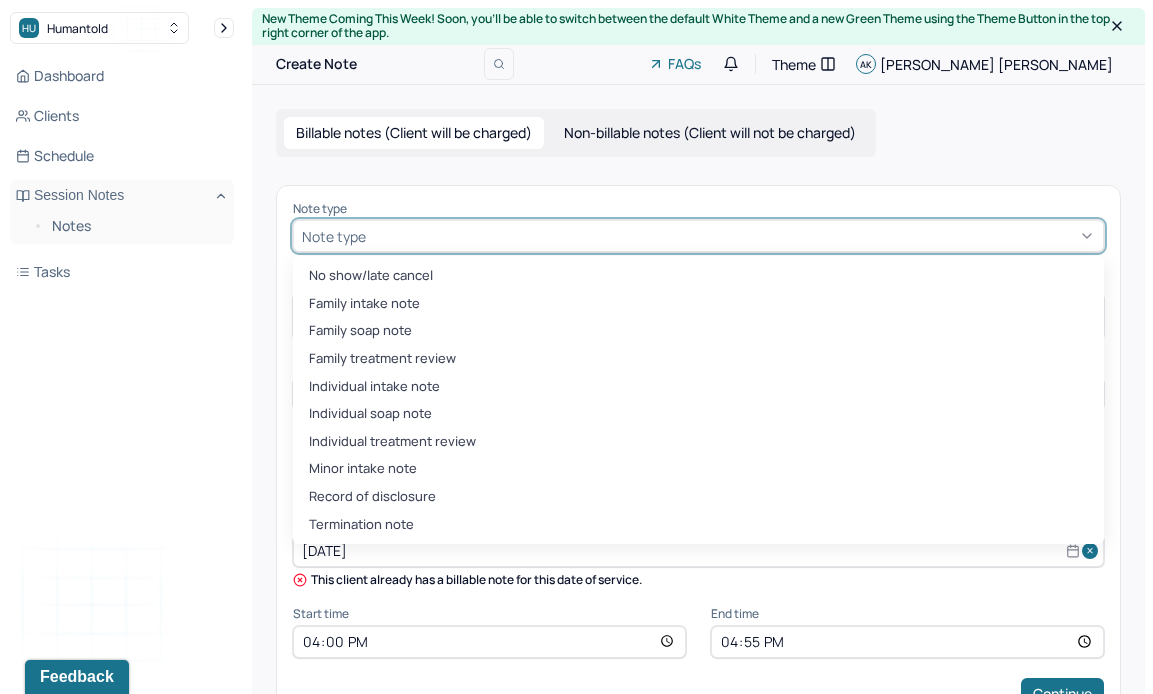 type on "i" 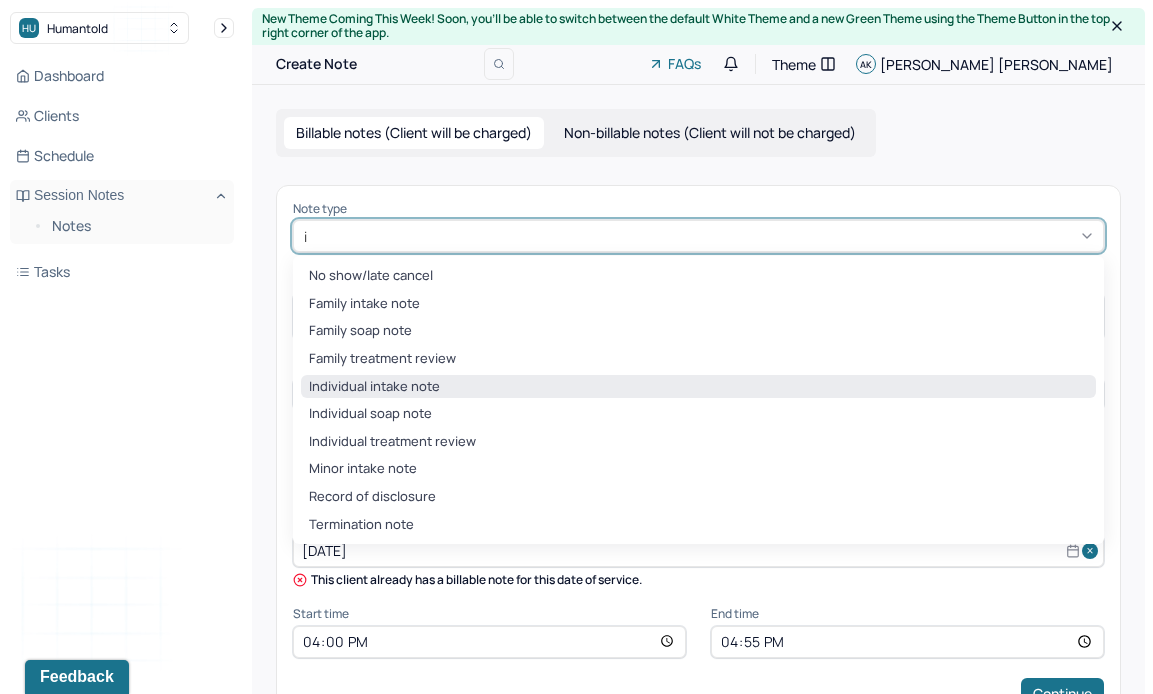 click on "Individual intake note" at bounding box center [698, 387] 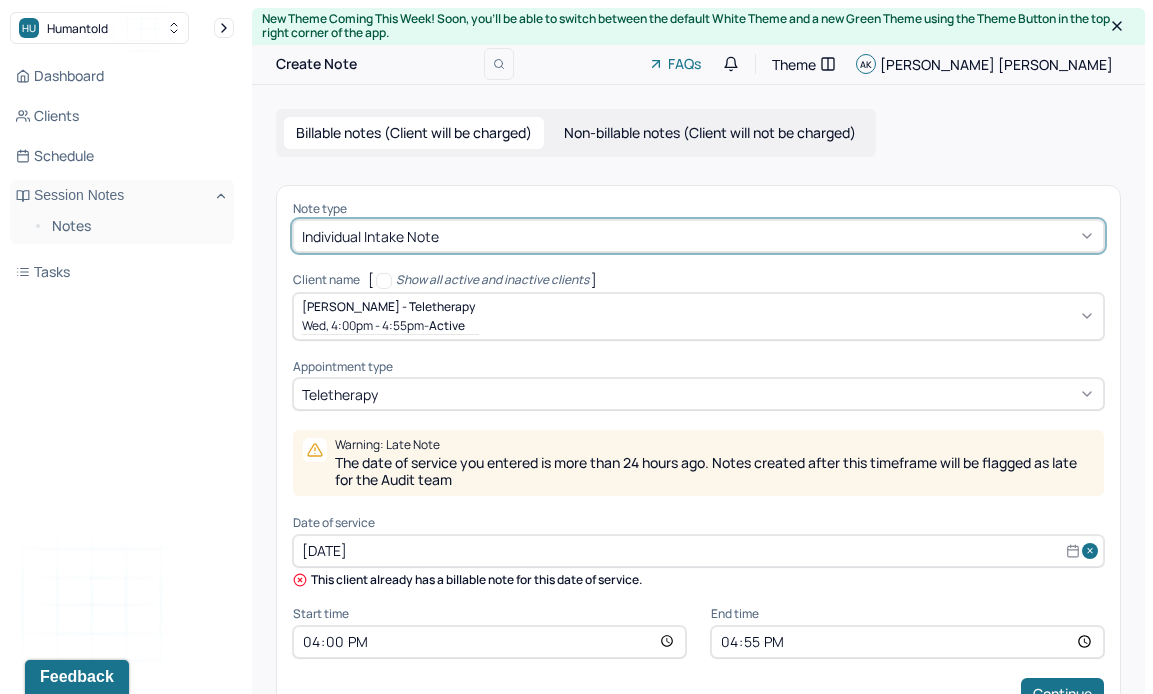 click on "Wed, 4:00pm - 4:55pm  -  active" at bounding box center [390, 325] 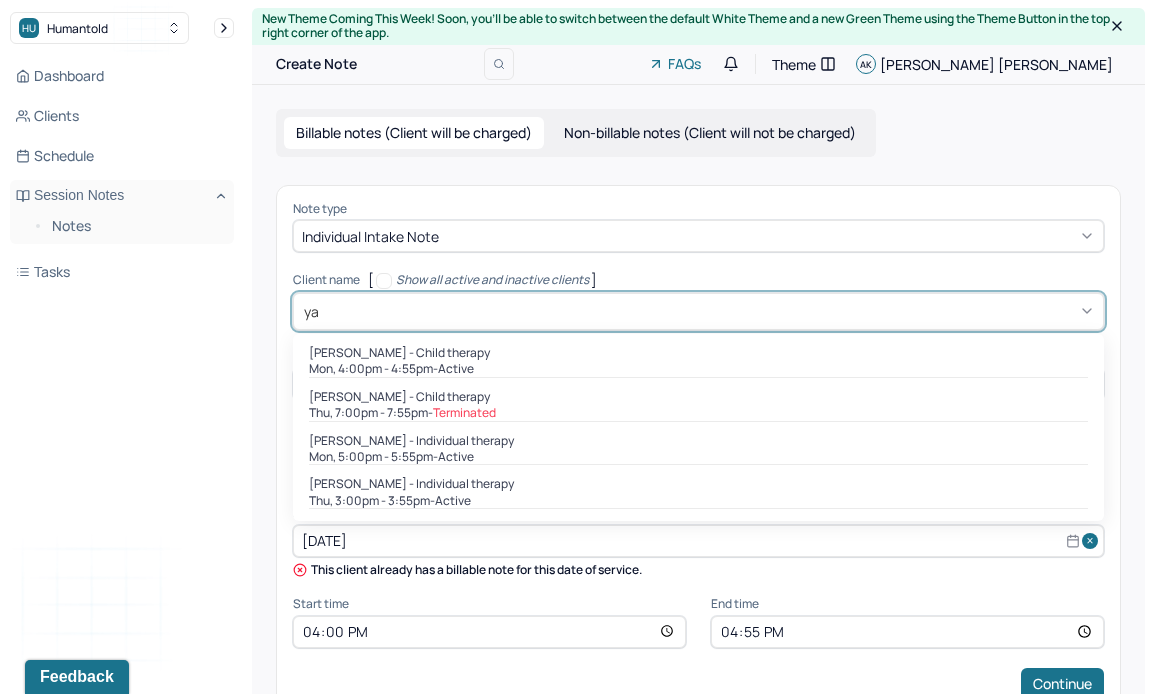 type on "[PERSON_NAME]" 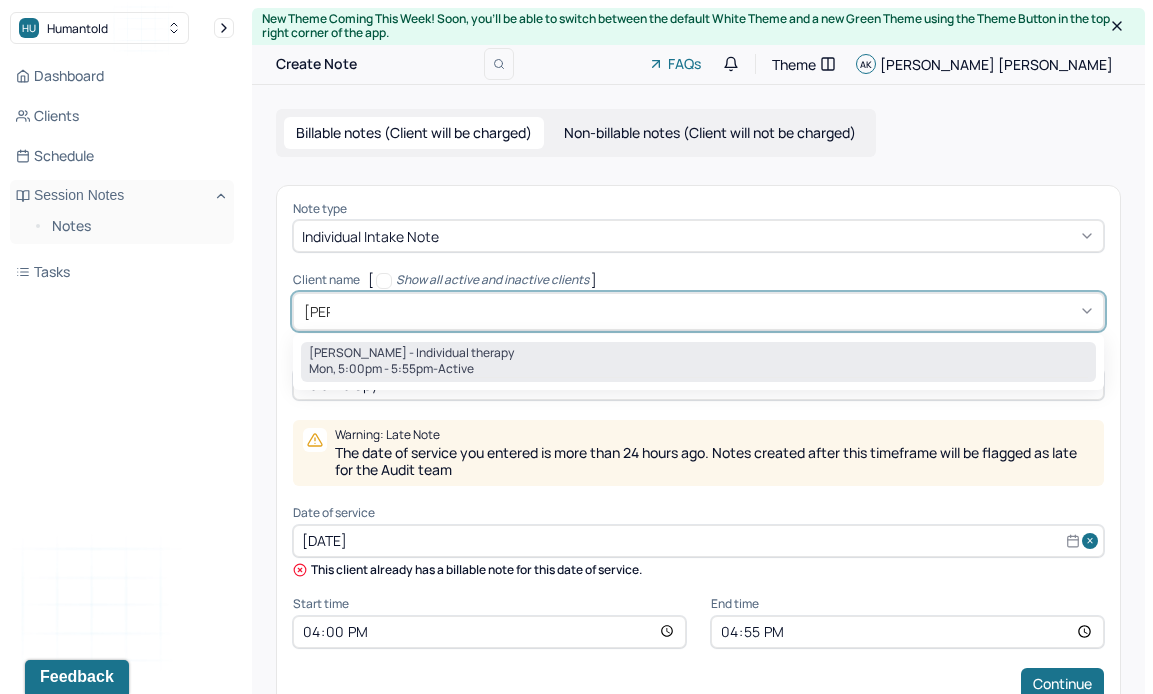 click on "[PERSON_NAME] - Individual therapy" at bounding box center (411, 353) 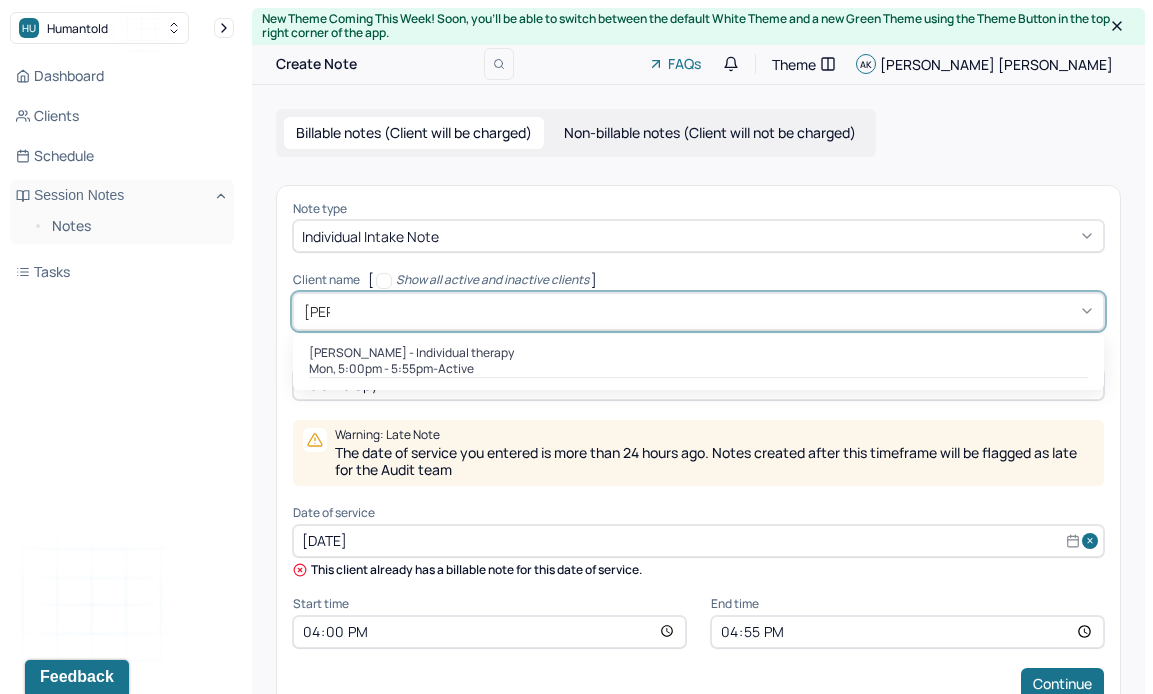 type 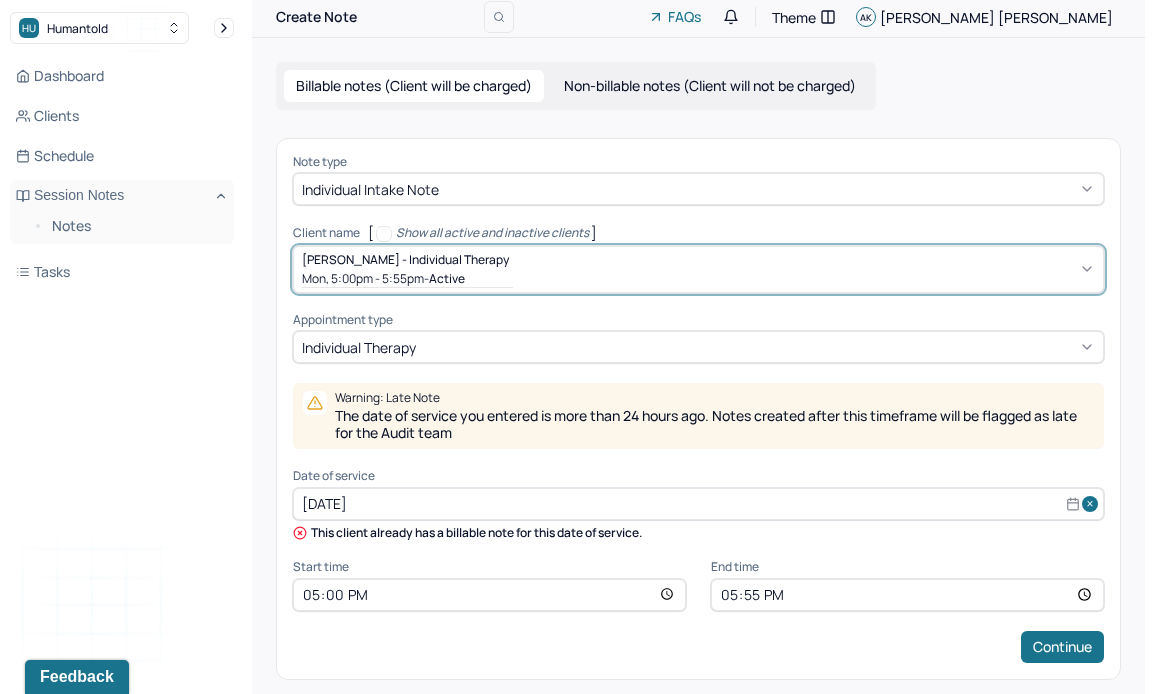 scroll, scrollTop: 61, scrollLeft: 0, axis: vertical 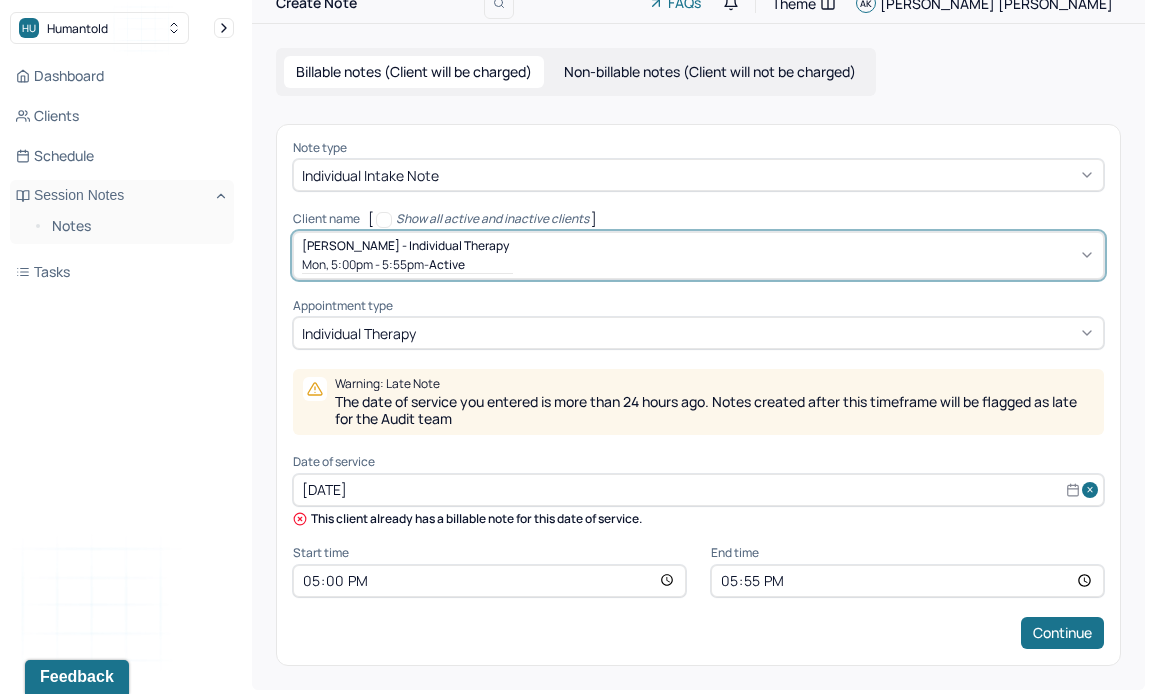 select on "6" 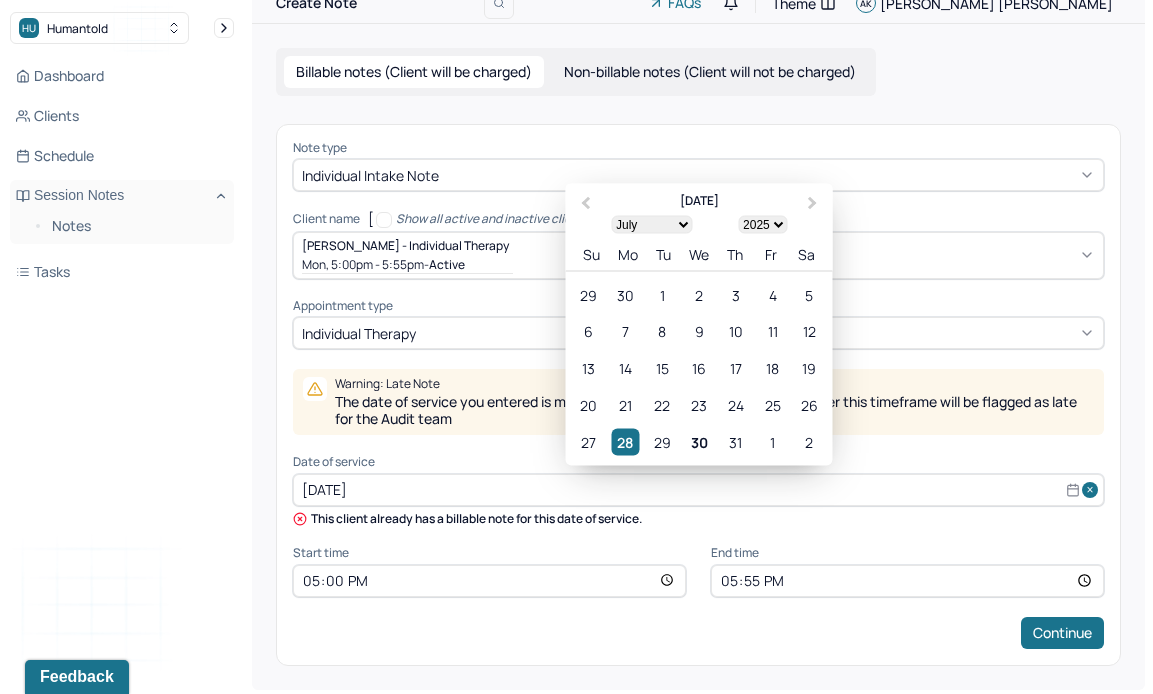 click on "[DATE]" at bounding box center (698, 490) 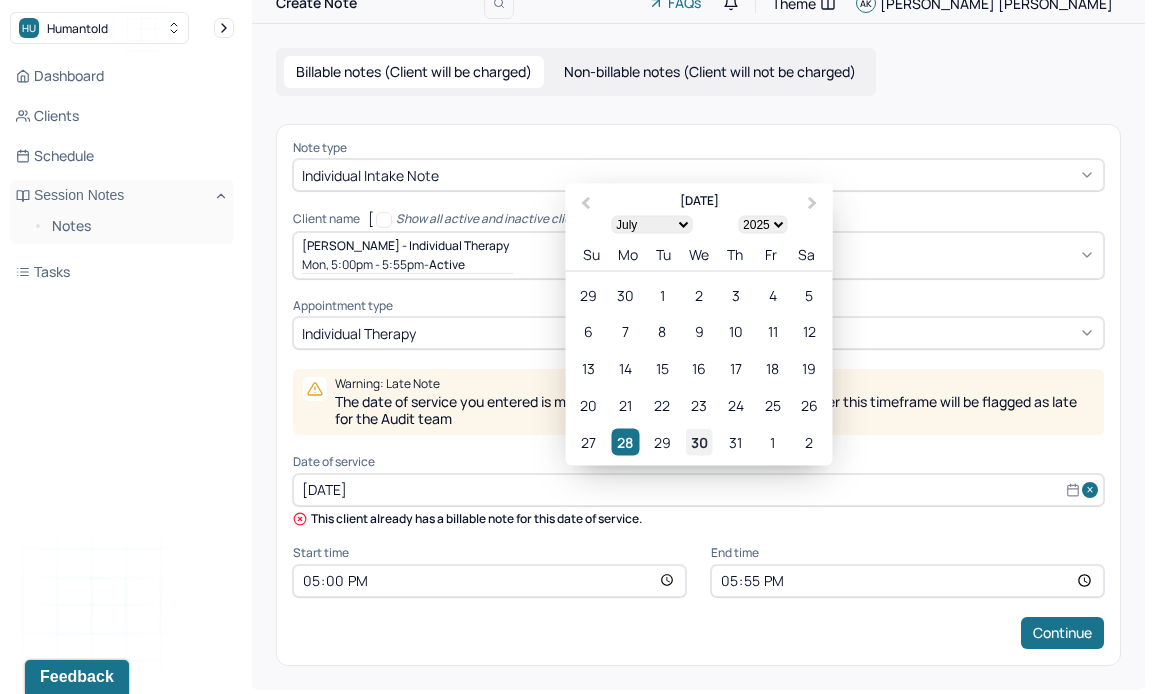 click on "30" at bounding box center [698, 441] 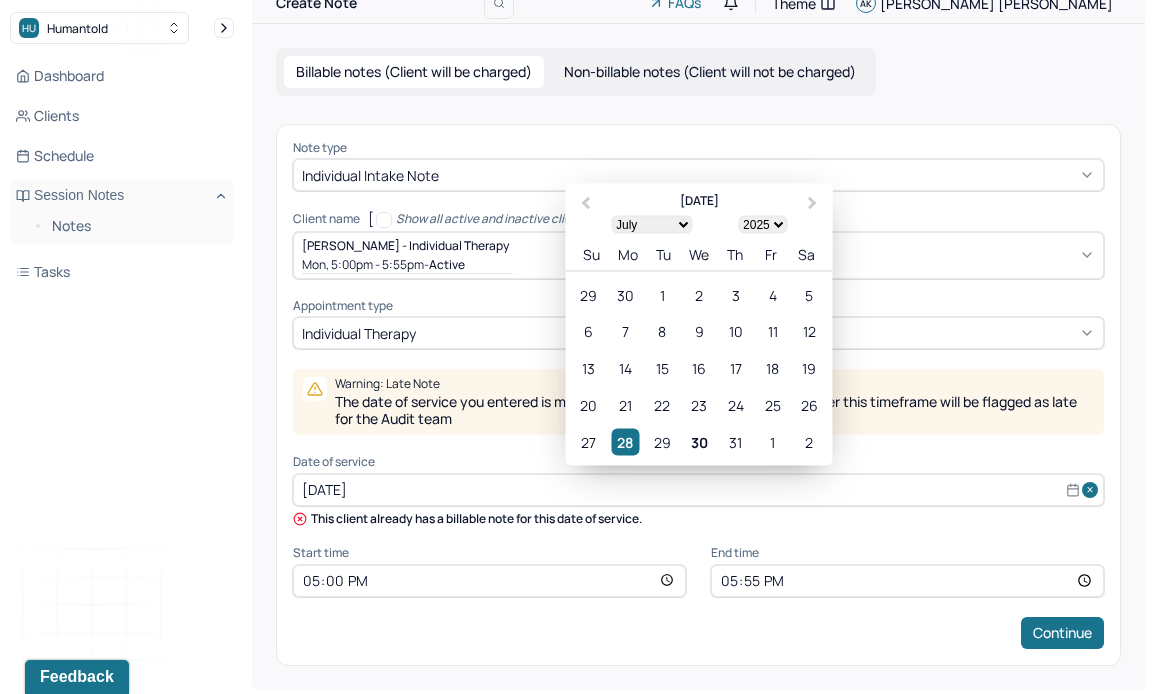 type on "[DATE]" 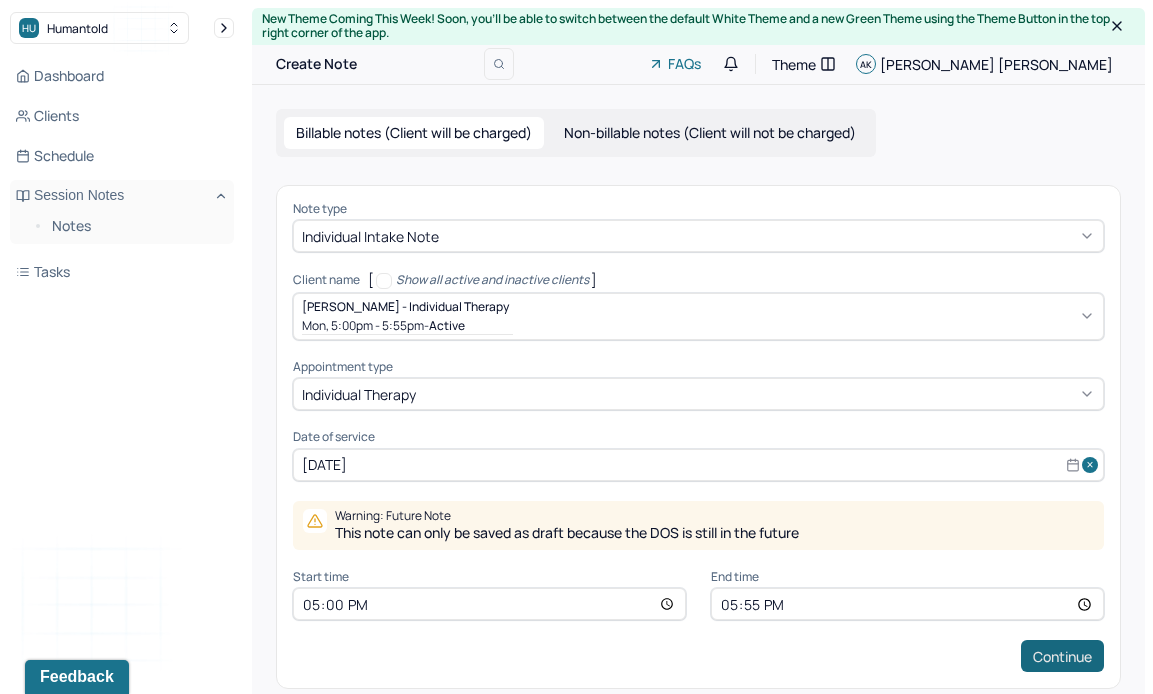 click on "Continue" at bounding box center (1062, 656) 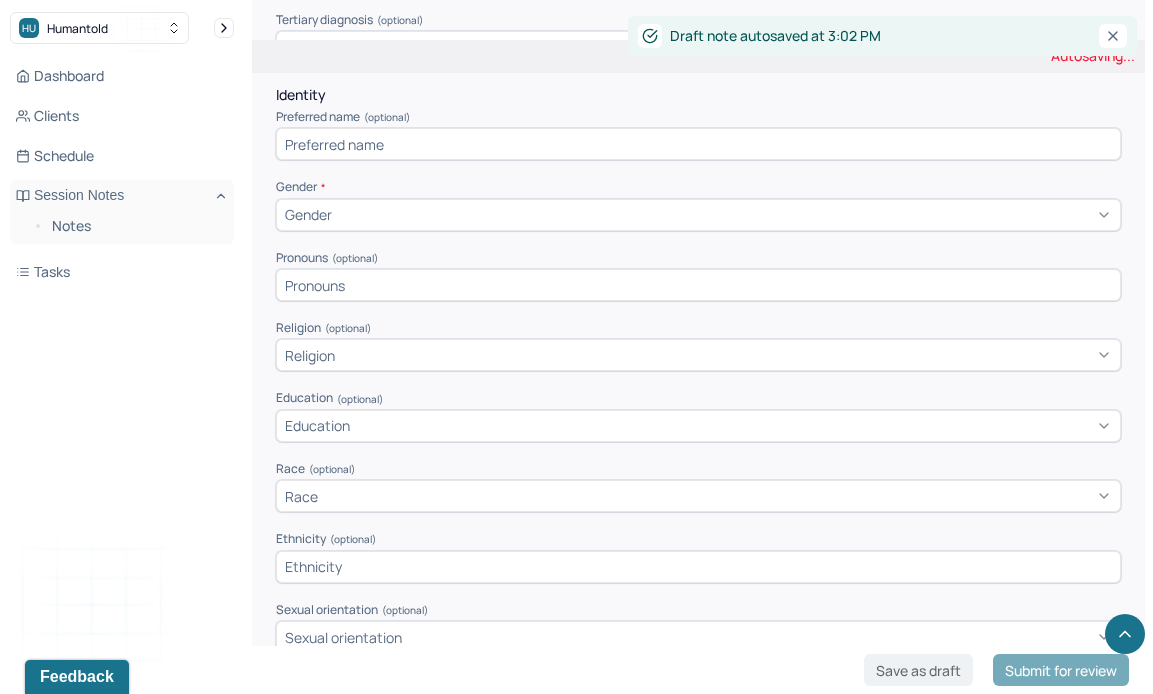 scroll, scrollTop: 1205, scrollLeft: 0, axis: vertical 